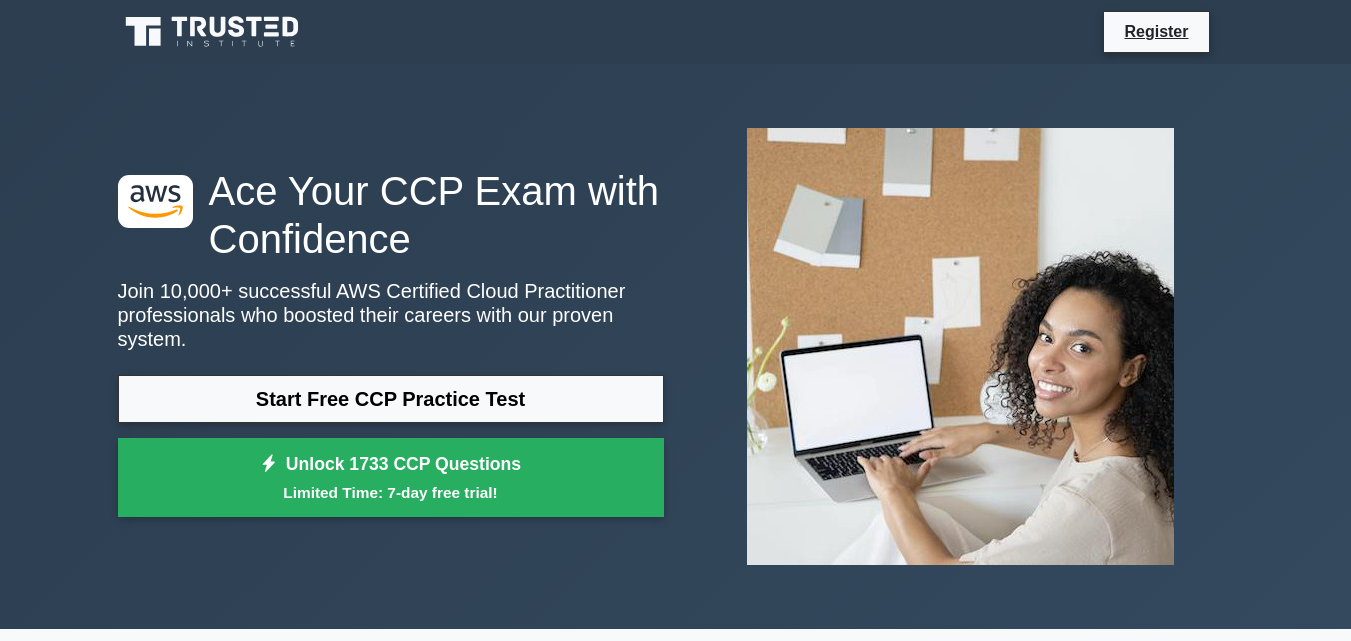 scroll, scrollTop: 0, scrollLeft: 0, axis: both 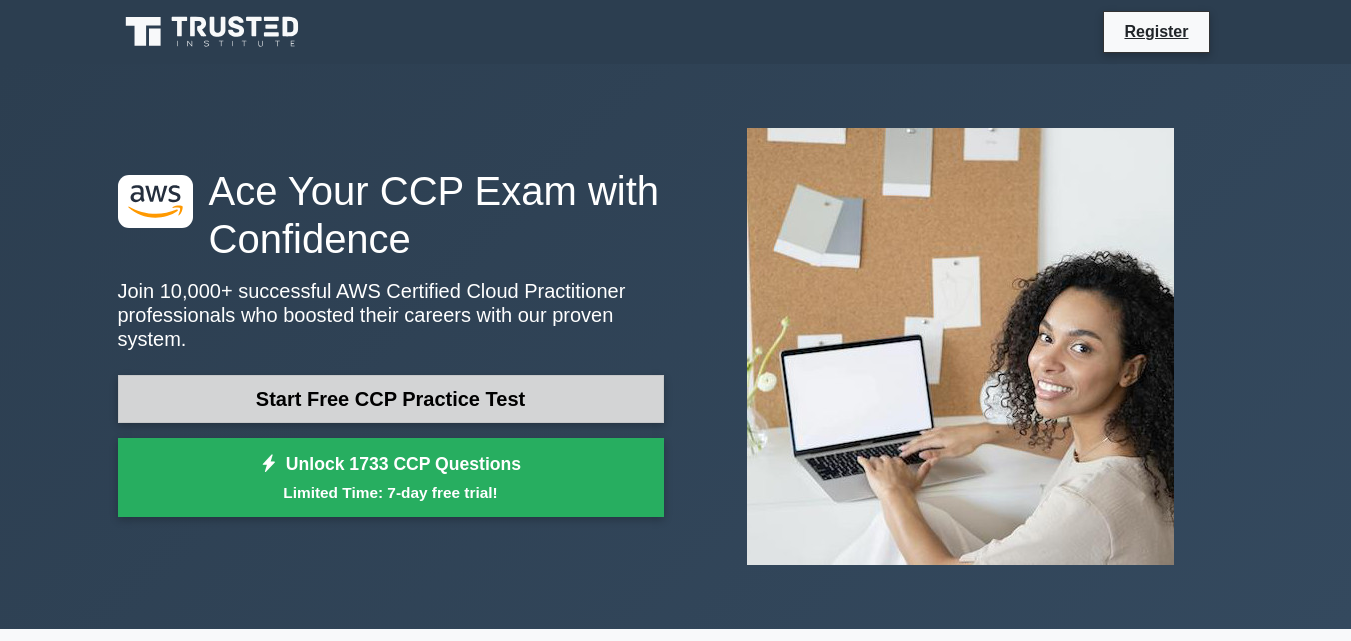 click on "Start Free CCP Practice Test" at bounding box center (391, 399) 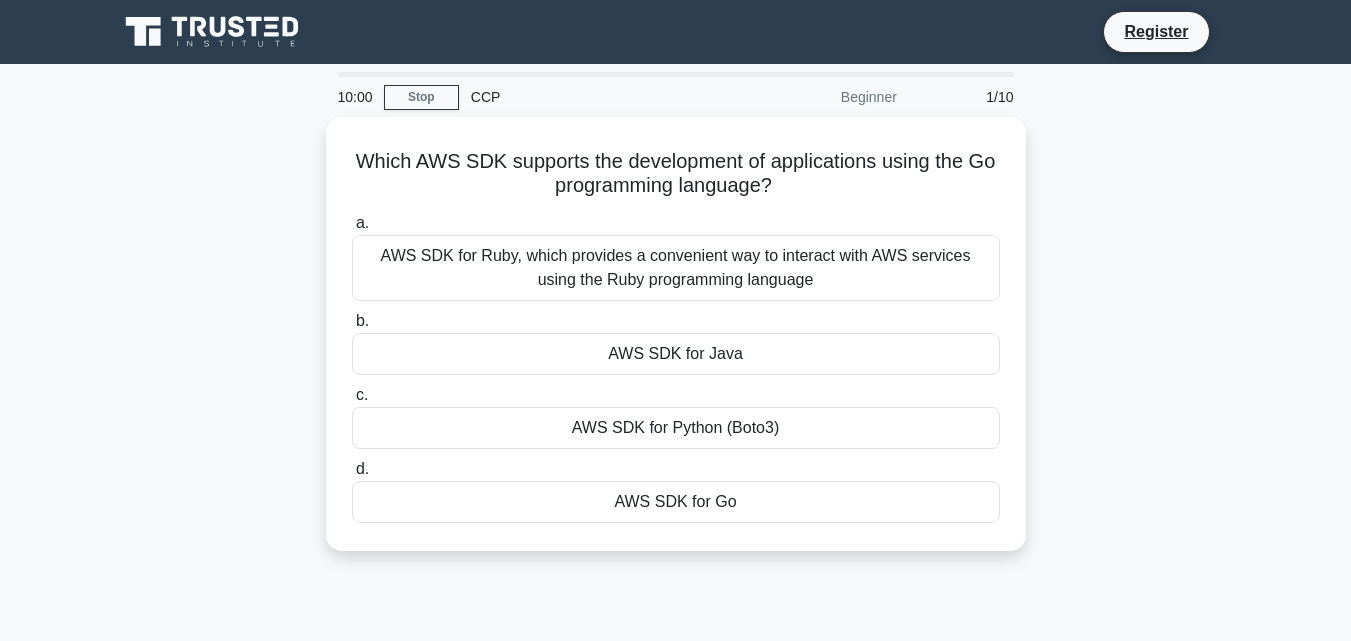 scroll, scrollTop: 0, scrollLeft: 0, axis: both 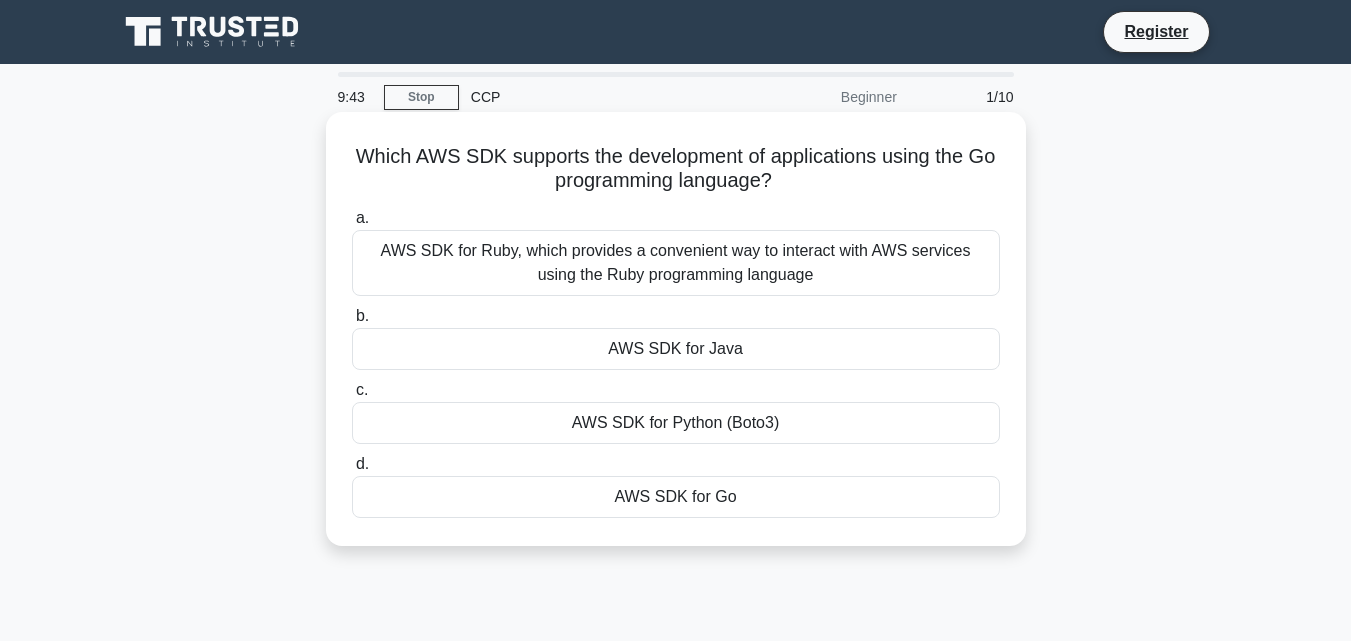 click on "AWS SDK for Go" at bounding box center (676, 497) 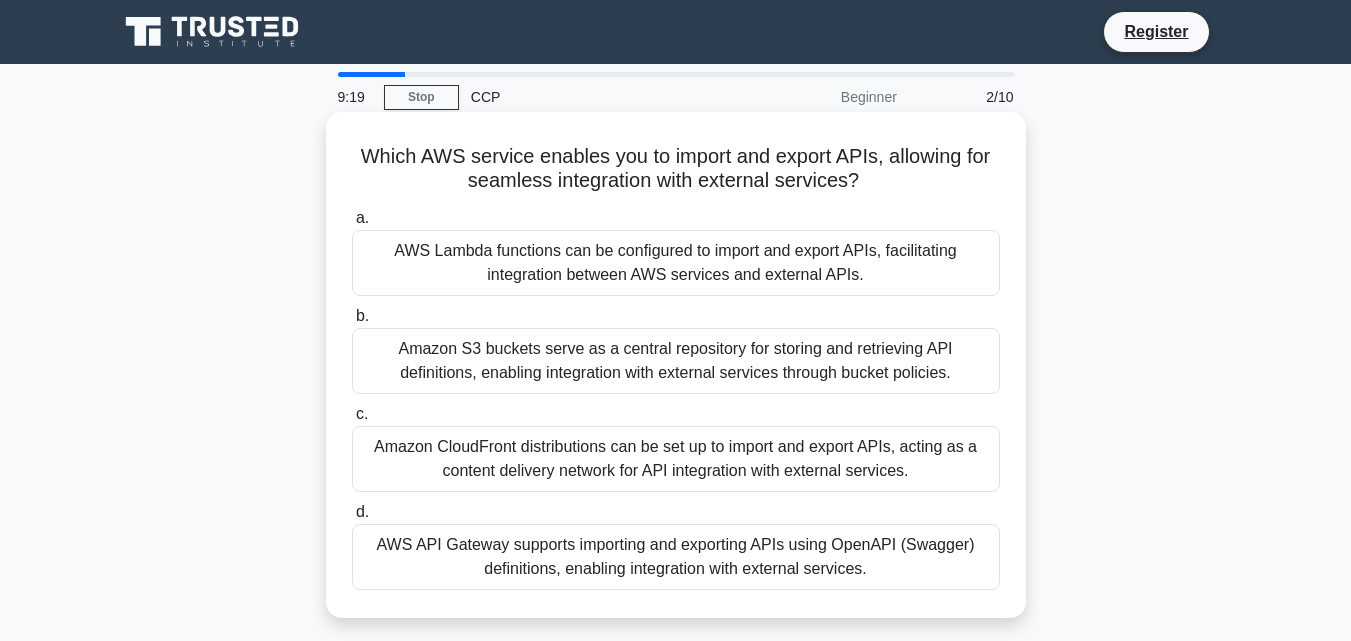 click on "AWS API Gateway supports importing and exporting APIs using OpenAPI (Swagger) definitions, enabling integration with external services." at bounding box center [676, 557] 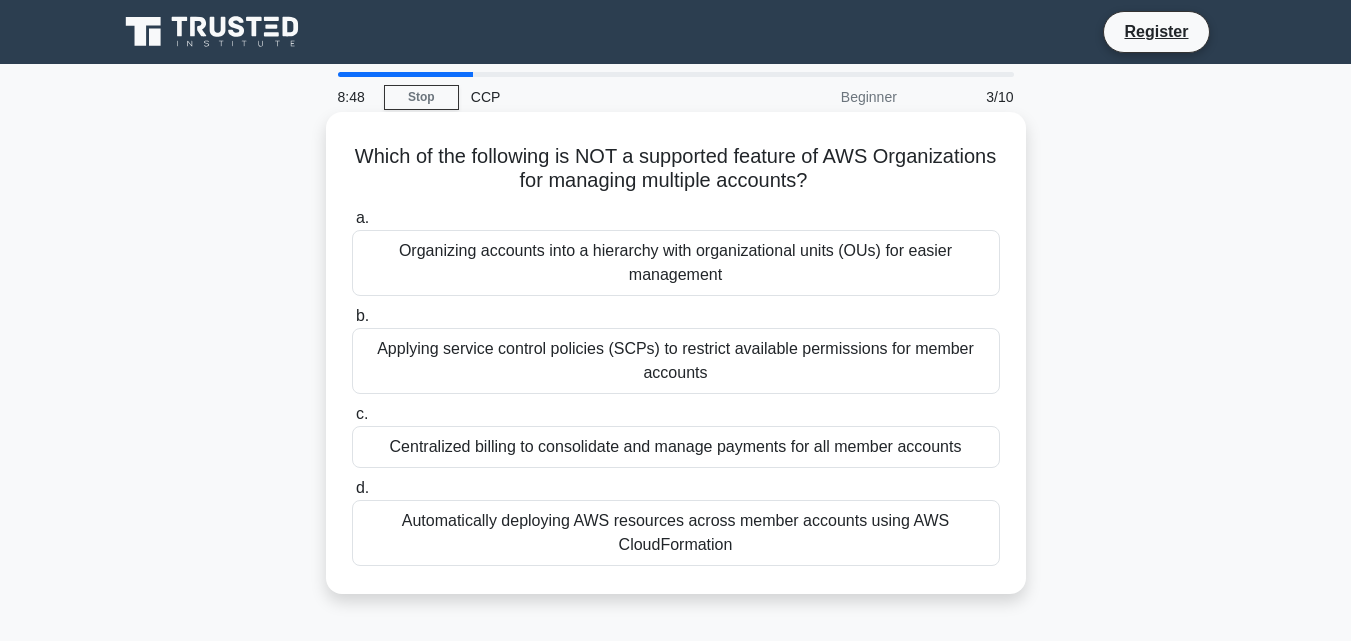 click on "Organizing accounts into a hierarchy with organizational units (OUs) for easier management" at bounding box center (676, 263) 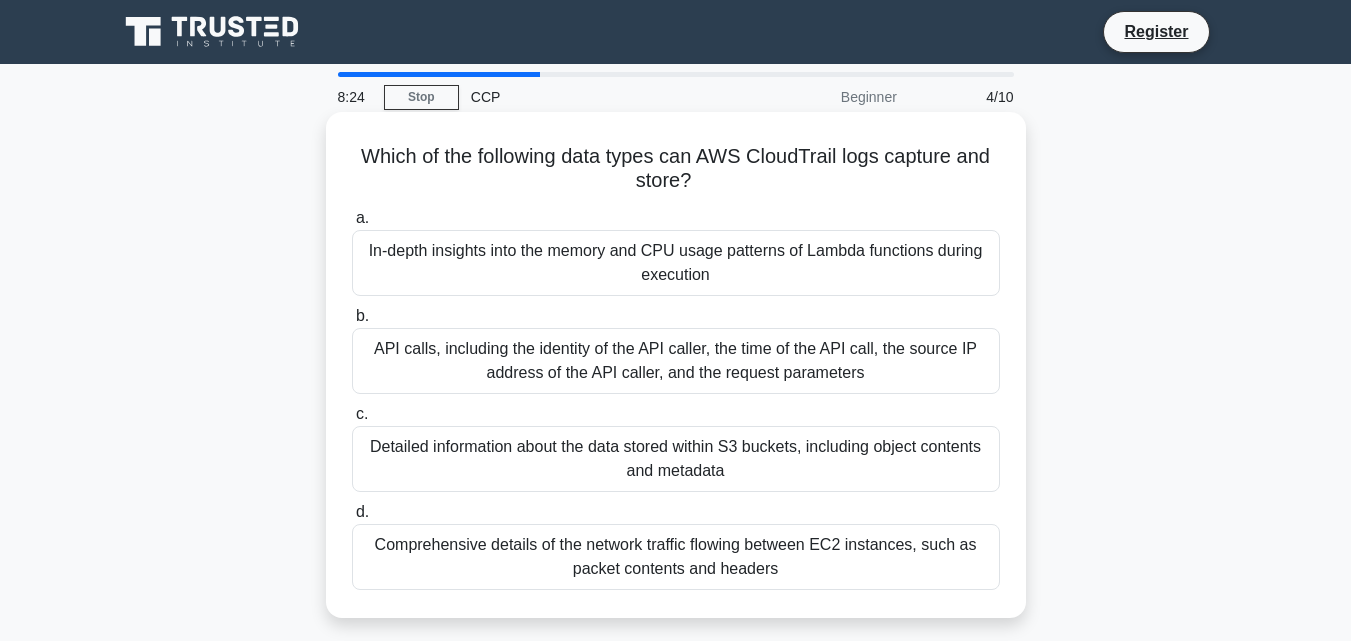 click on "API calls, including the identity of the API caller, the time of the API call, the source IP address of the API caller, and the request parameters" at bounding box center [676, 361] 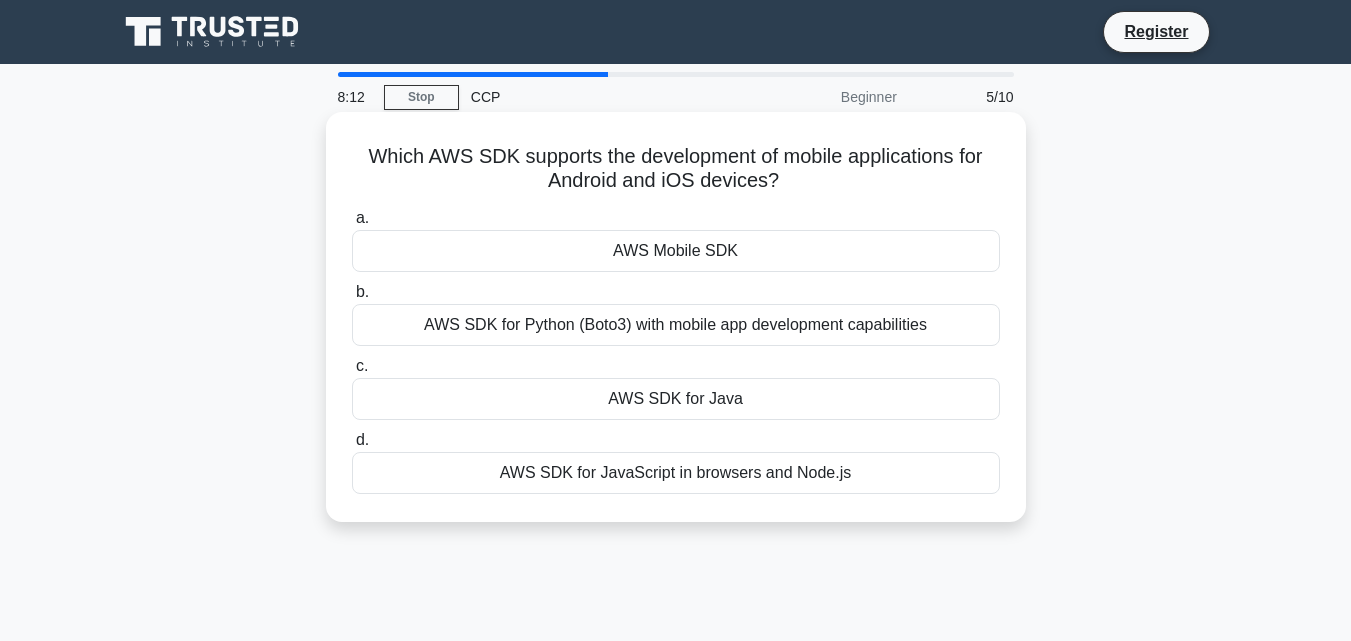 click on "AWS SDK for Python (Boto3) with mobile app development capabilities" at bounding box center [676, 325] 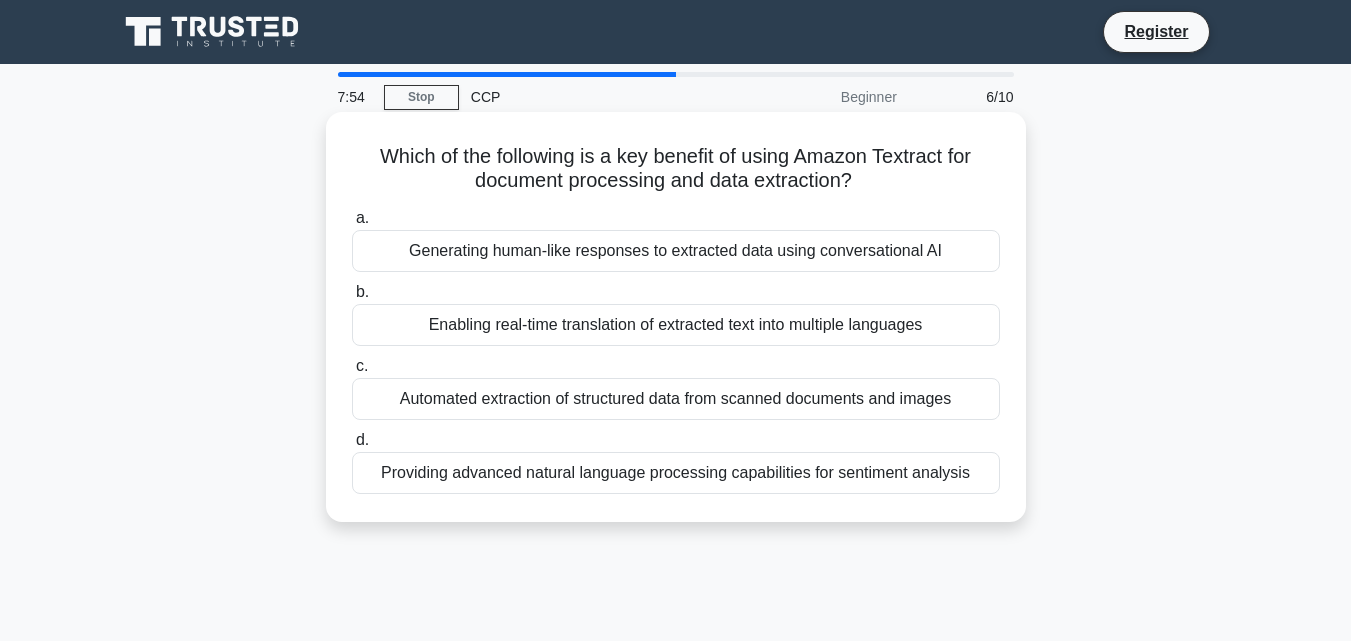 click on "Automated extraction of structured data from scanned documents and images" at bounding box center (676, 399) 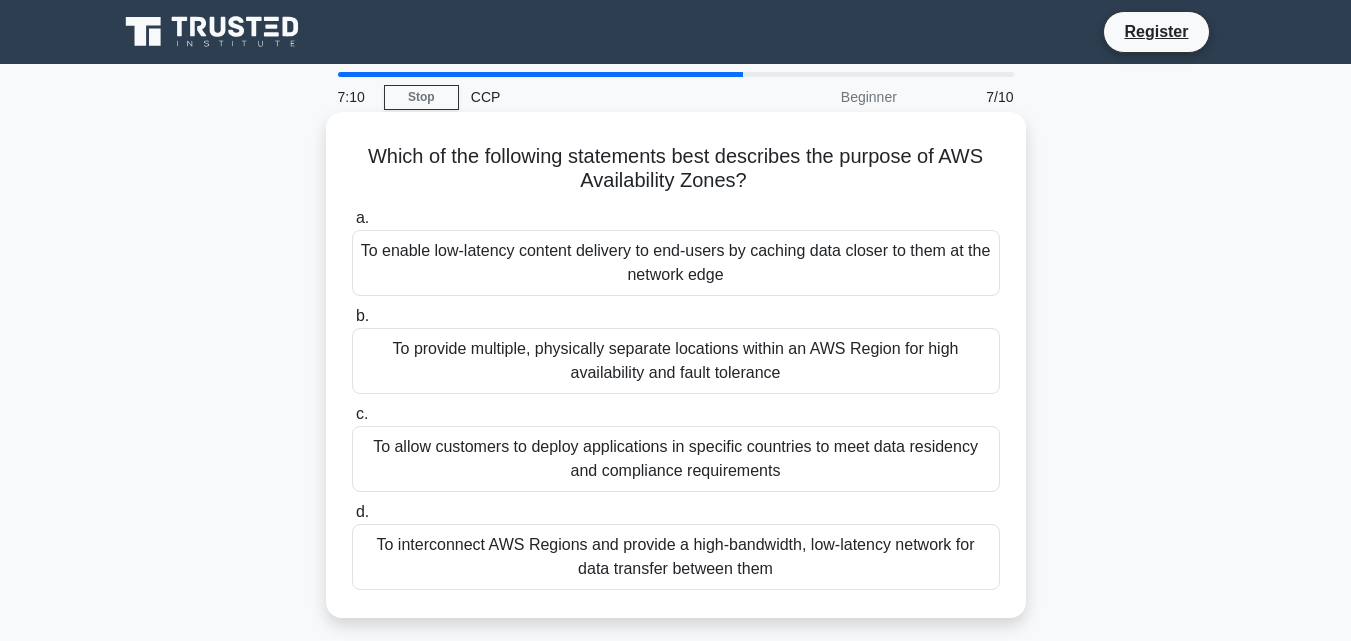 click on "To provide multiple, physically separate locations within an AWS Region for high availability and fault tolerance" at bounding box center (676, 361) 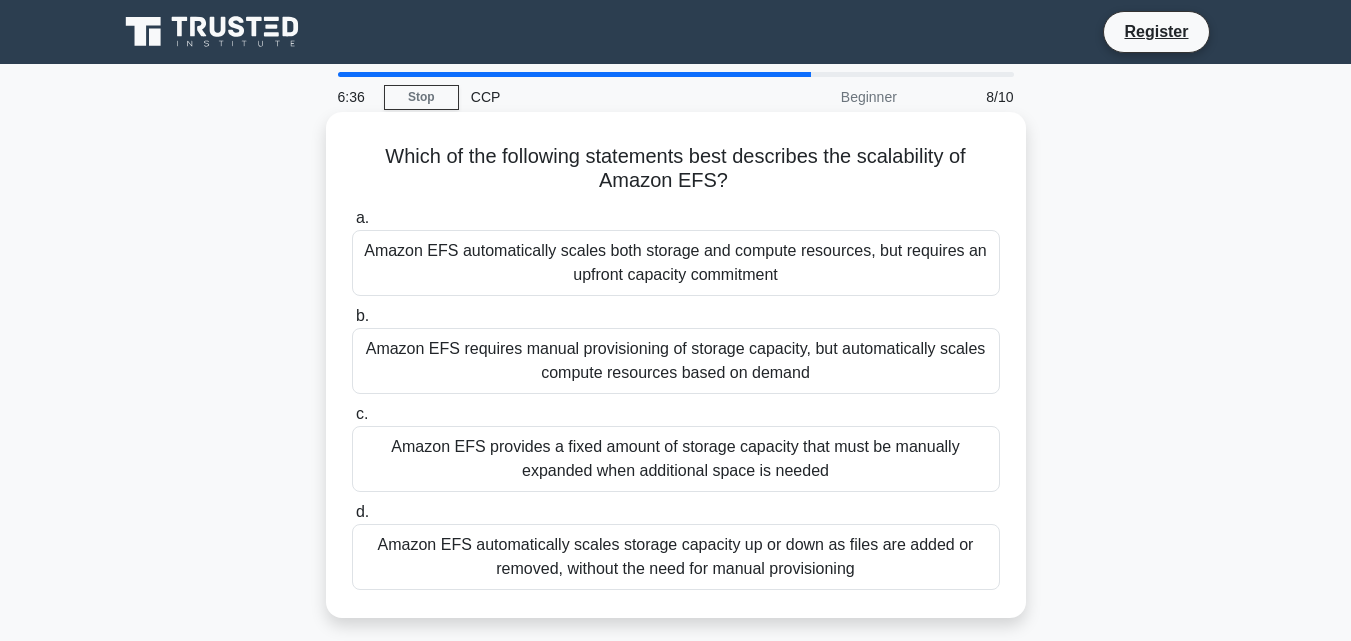 click on "Amazon EFS automatically scales storage capacity up or down as files are added or removed, without the need for manual provisioning" at bounding box center [676, 557] 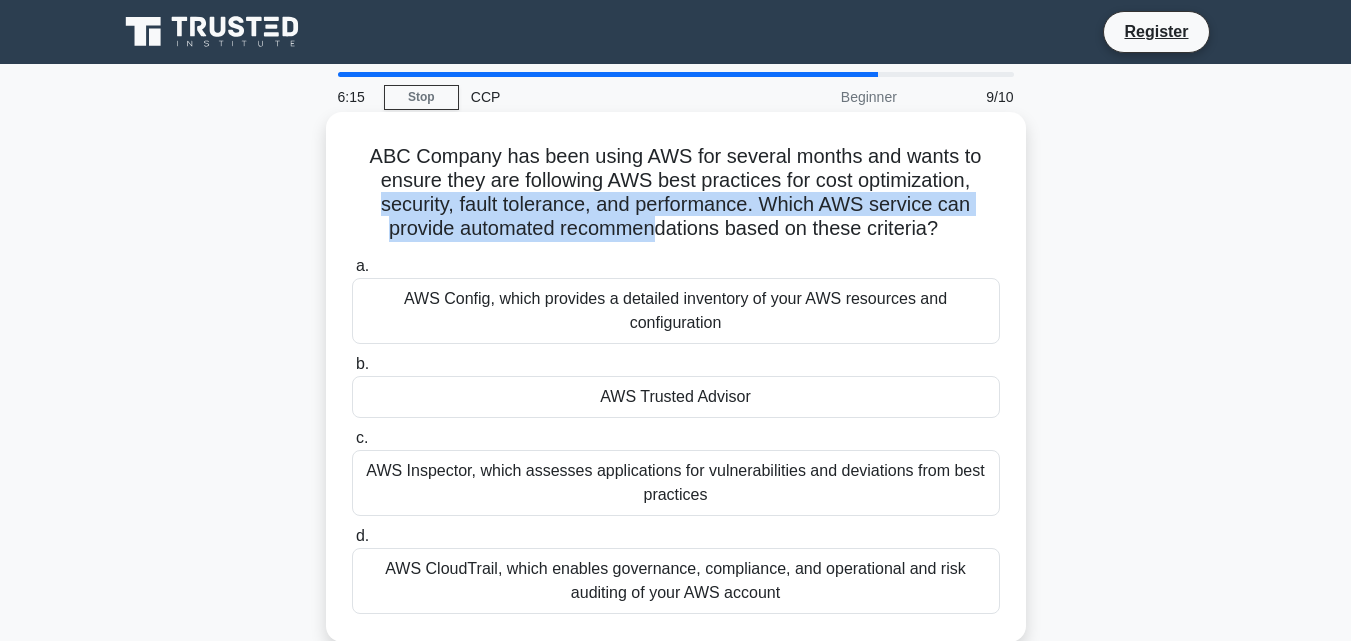 drag, startPoint x: 377, startPoint y: 206, endPoint x: 659, endPoint y: 220, distance: 282.3473 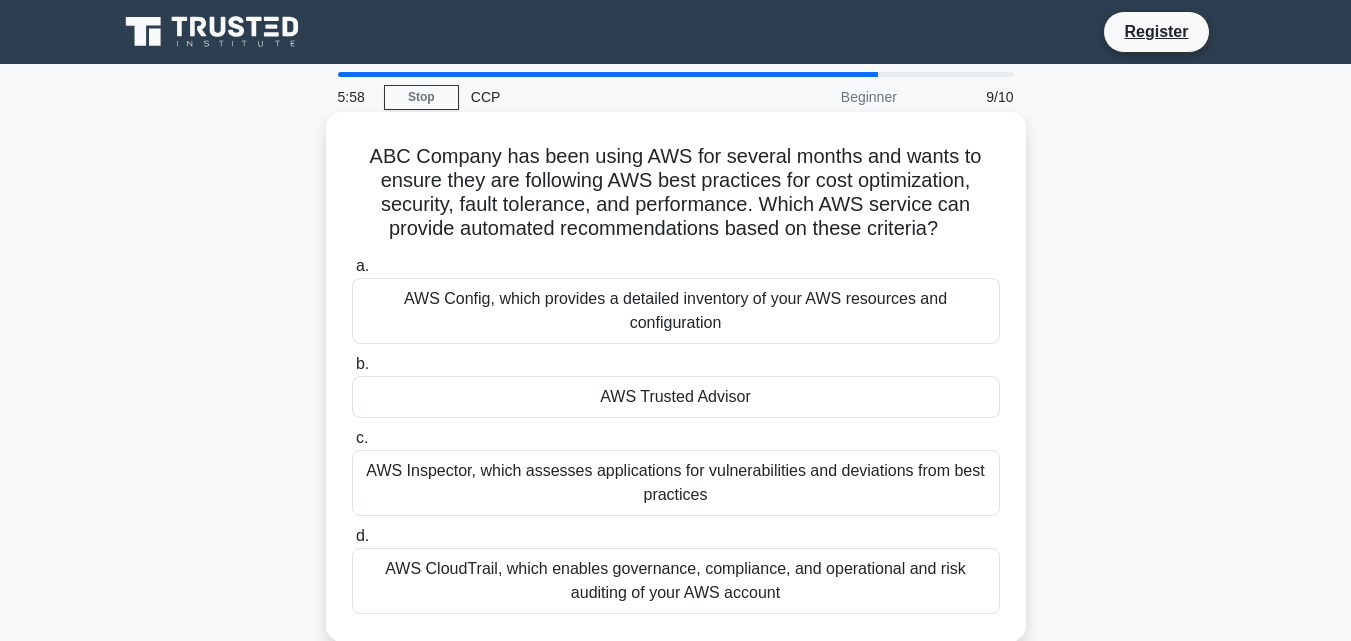 click on "AWS Config, which provides a detailed inventory of your AWS resources and configuration" at bounding box center (676, 311) 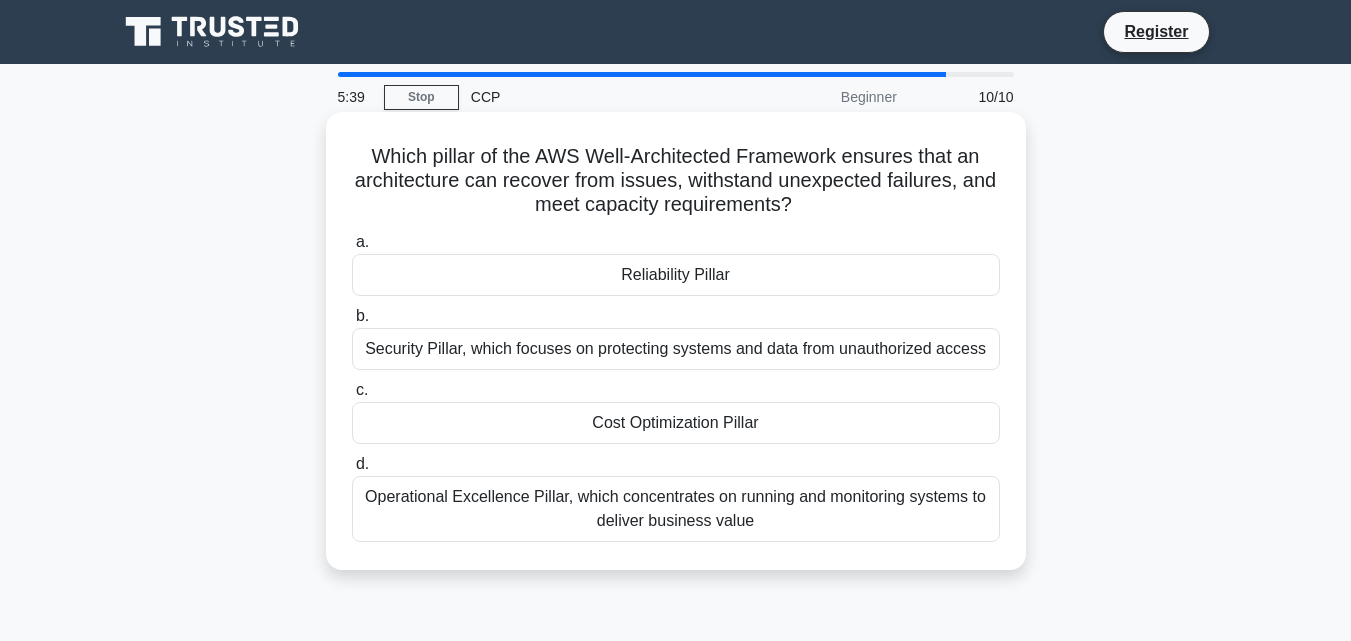 click on "Reliability Pillar" at bounding box center [676, 275] 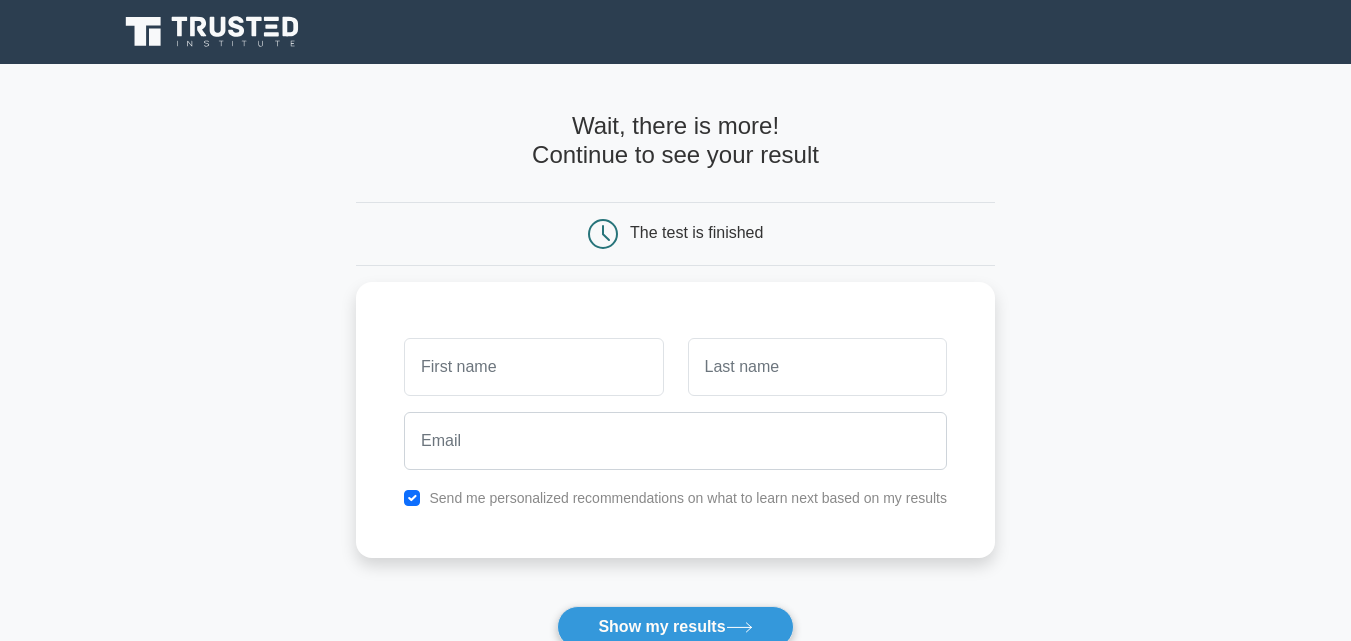 scroll, scrollTop: 0, scrollLeft: 0, axis: both 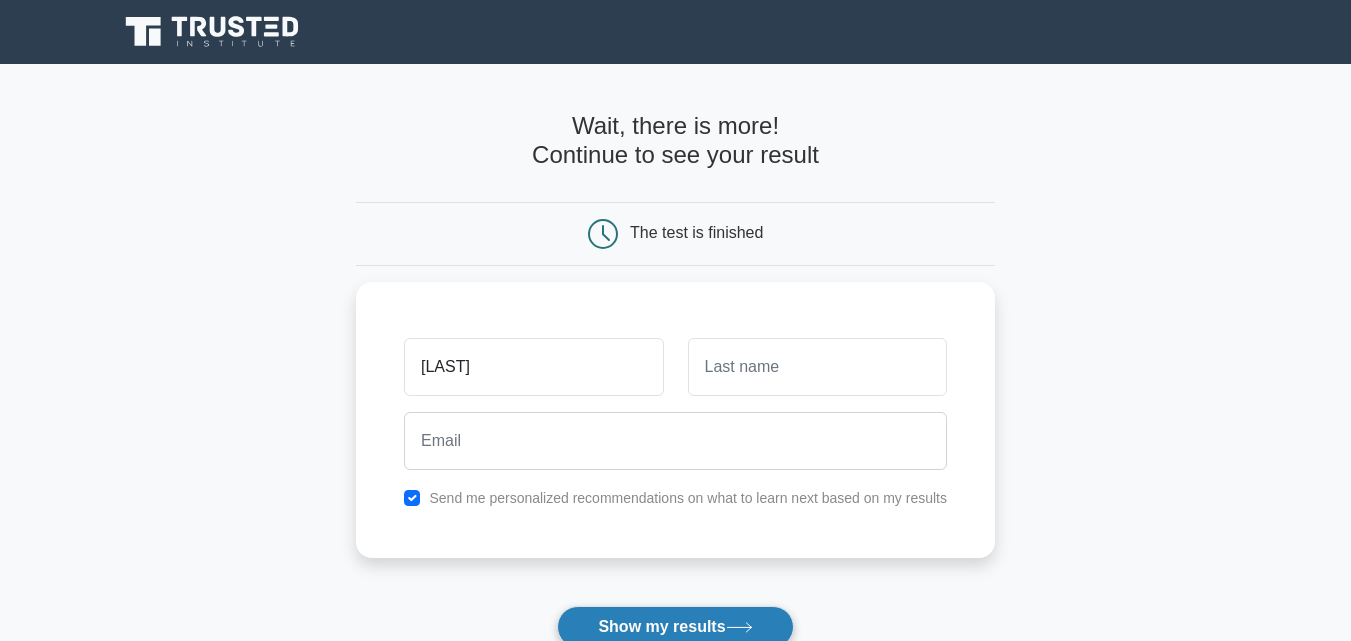 type on "lavanya" 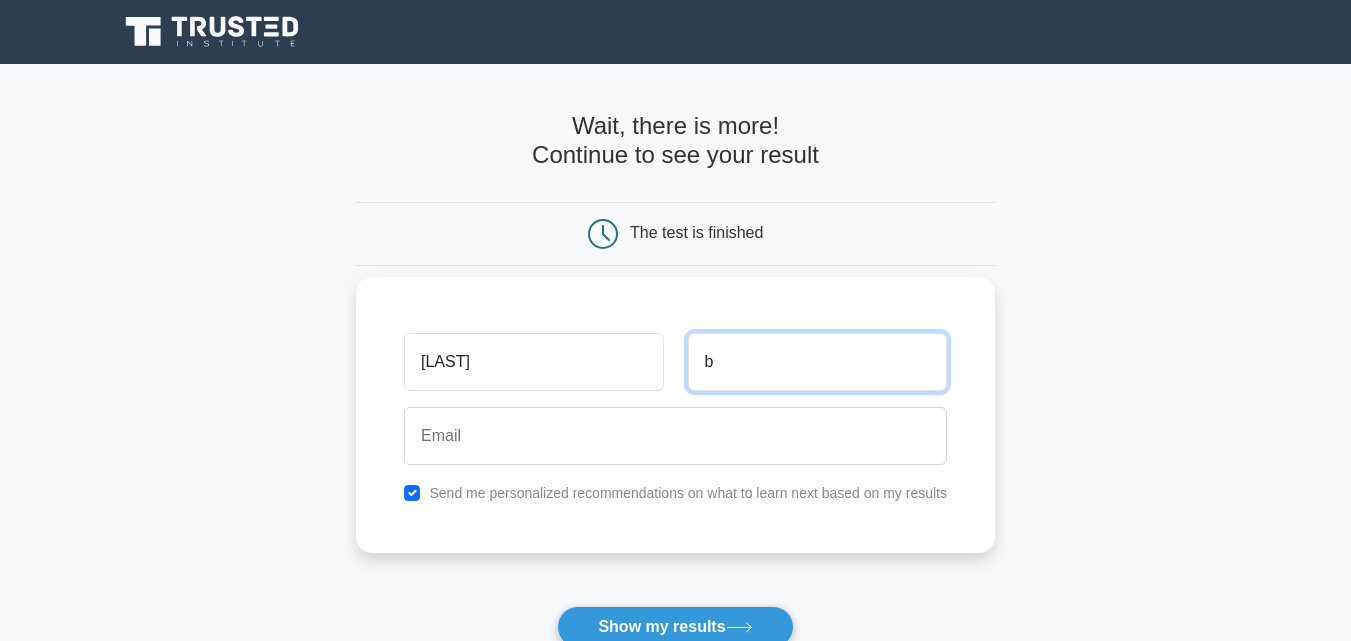 type on "b" 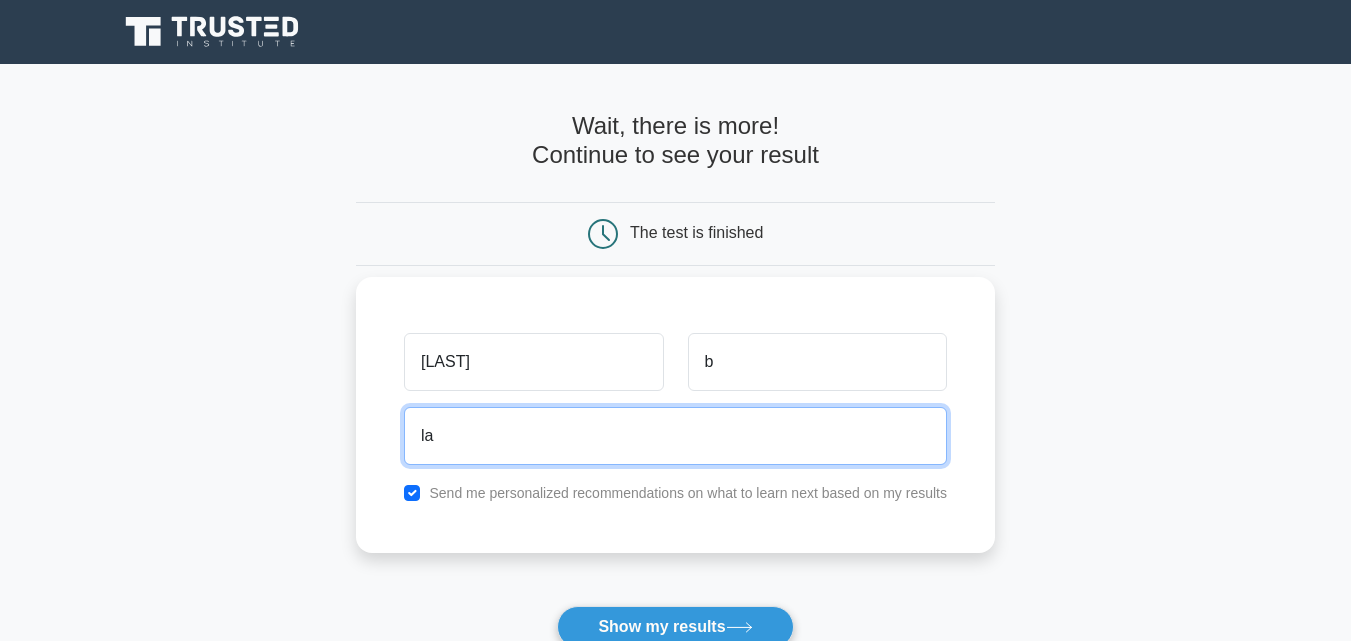 type on "lavanyajayasri05@gmail.com" 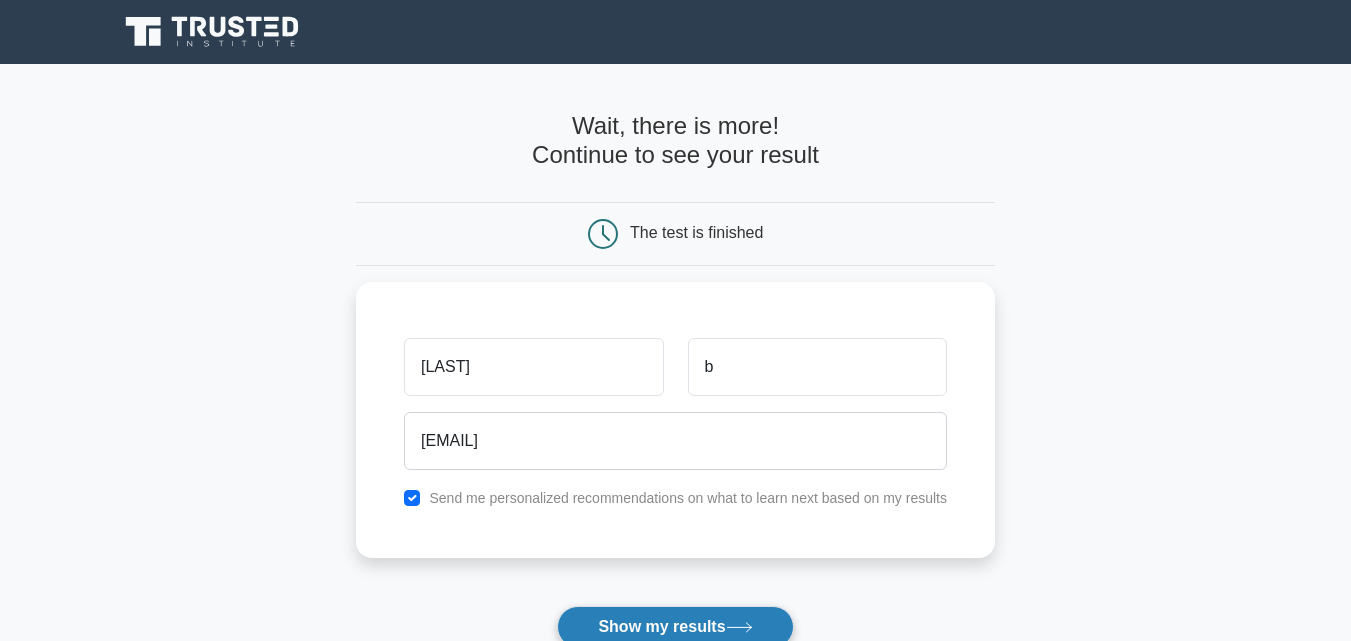 click on "Show my results" at bounding box center [675, 627] 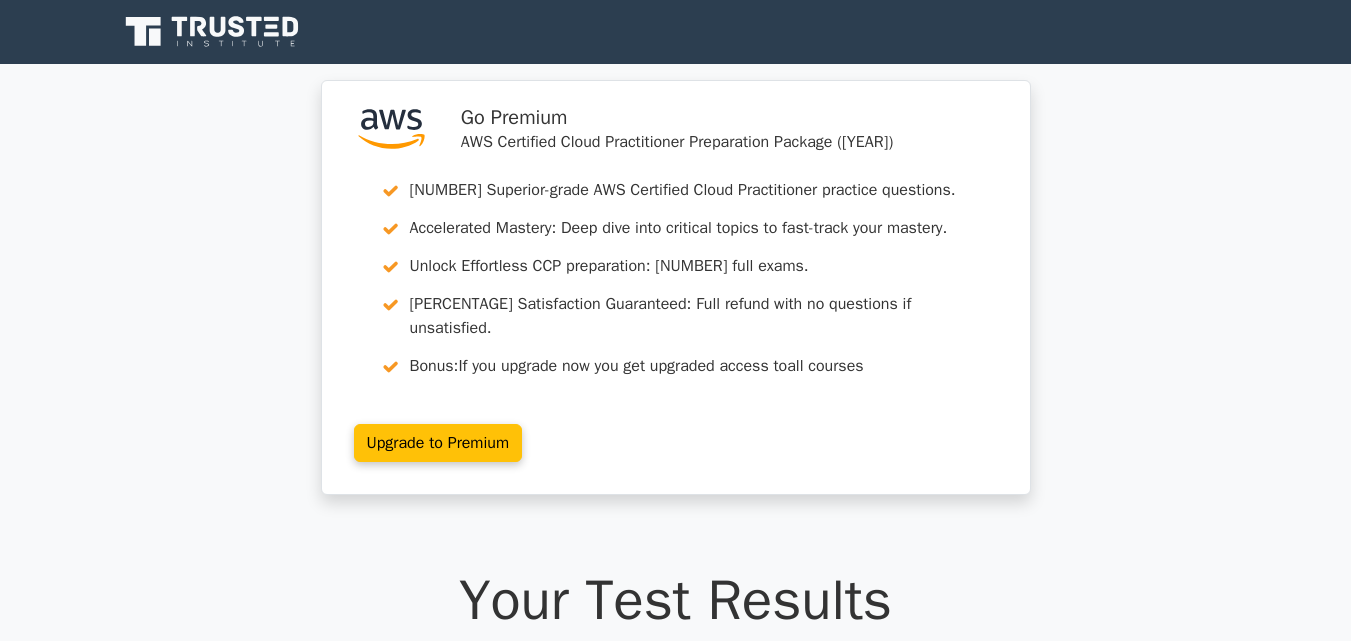 scroll, scrollTop: 0, scrollLeft: 0, axis: both 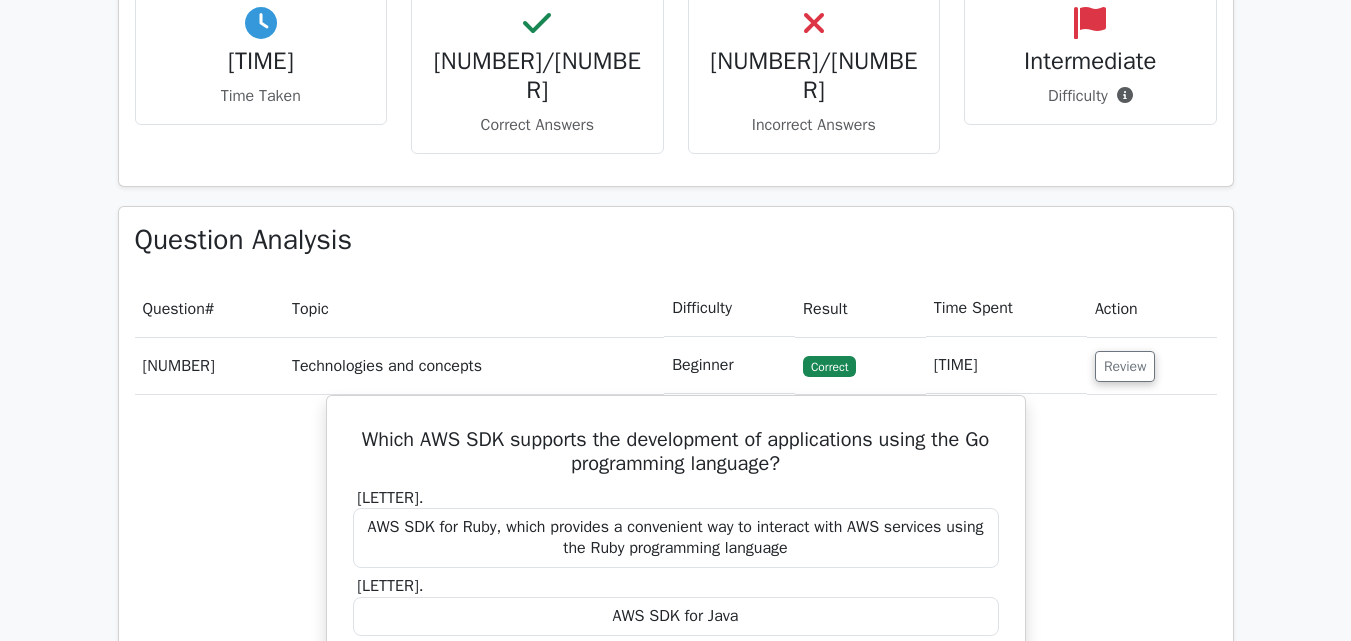 click on "Review" at bounding box center [1152, 365] 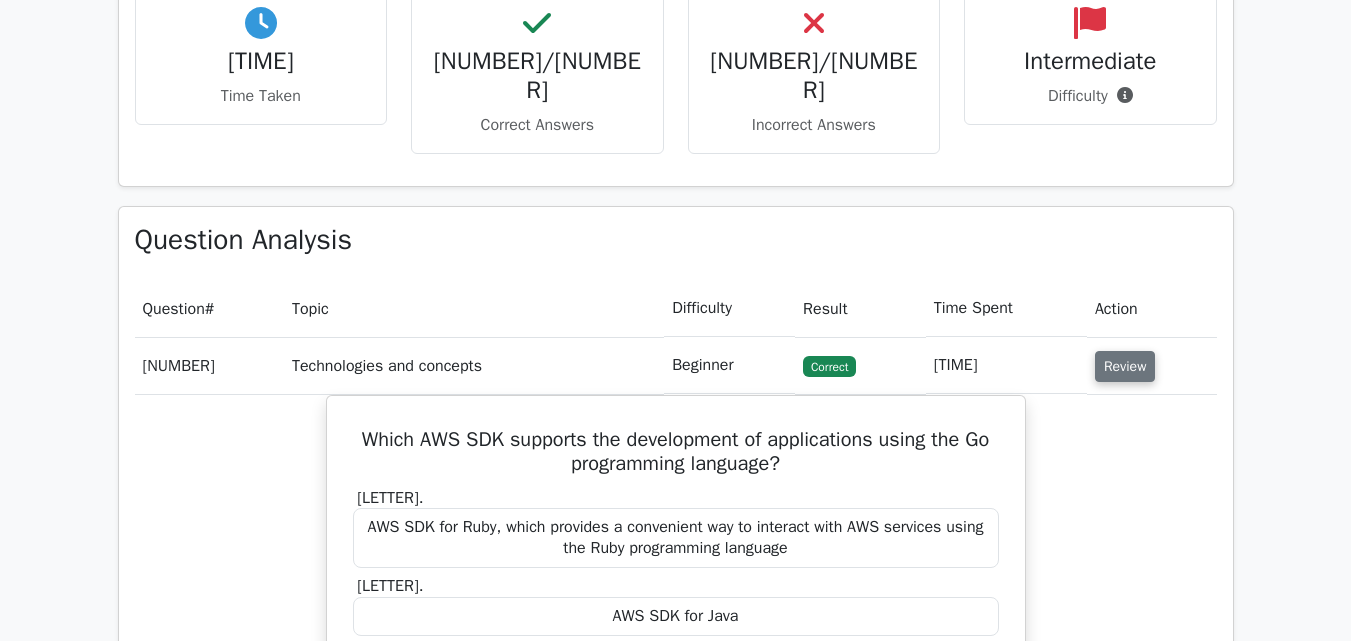 click on "Review" at bounding box center (1125, 366) 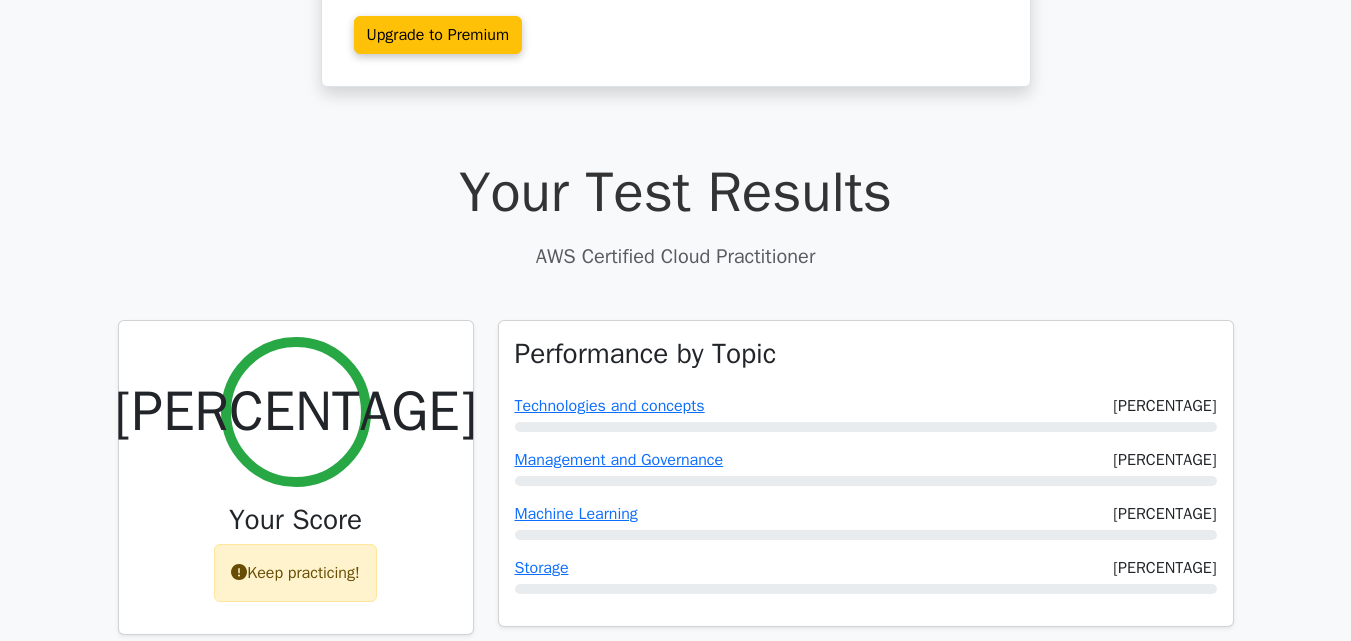 scroll, scrollTop: 418, scrollLeft: 0, axis: vertical 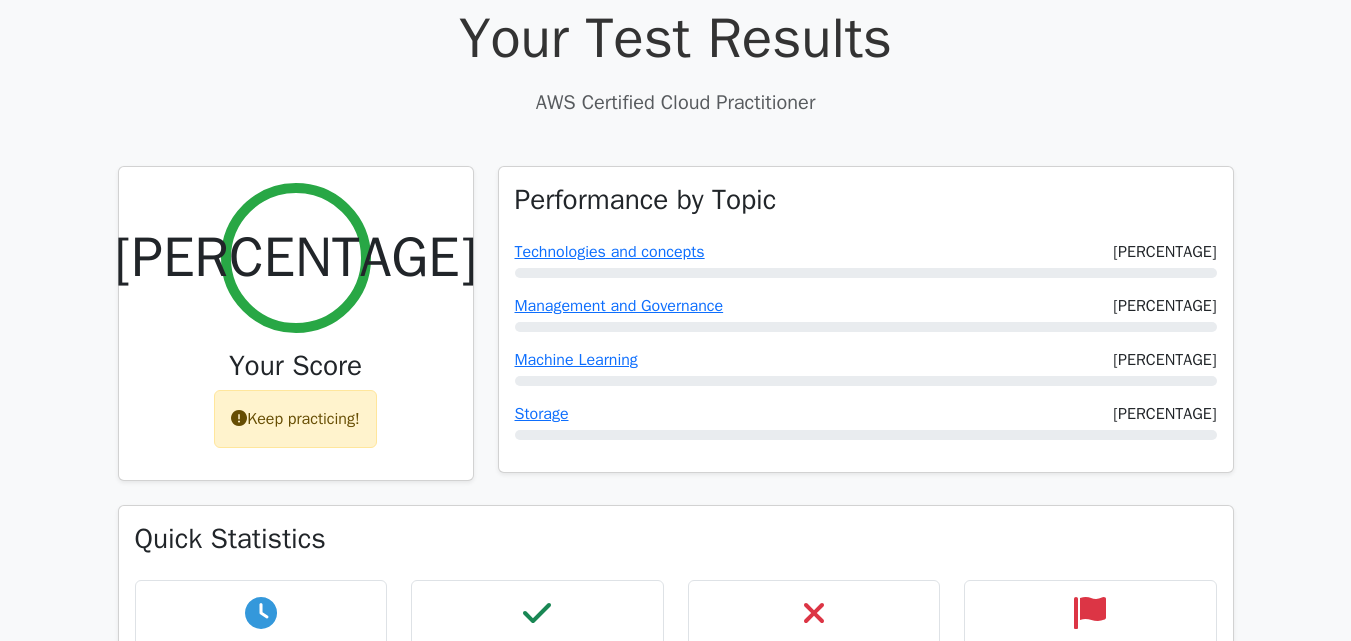 type 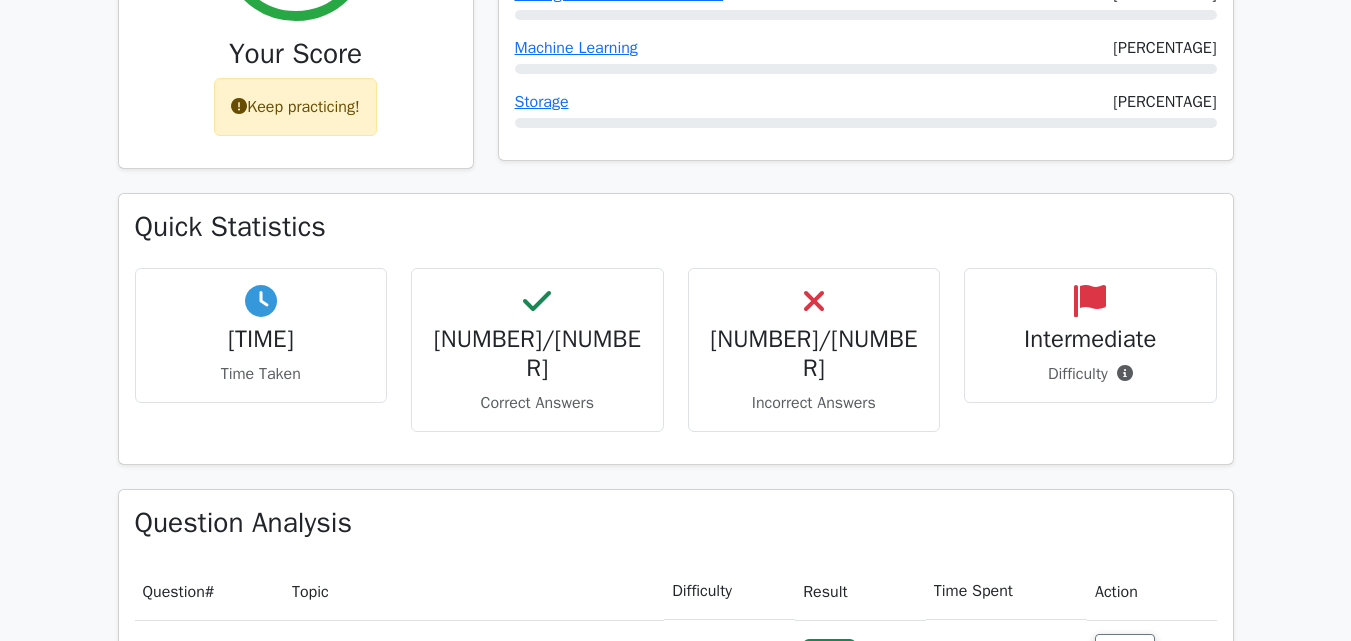 scroll, scrollTop: 1262, scrollLeft: 0, axis: vertical 